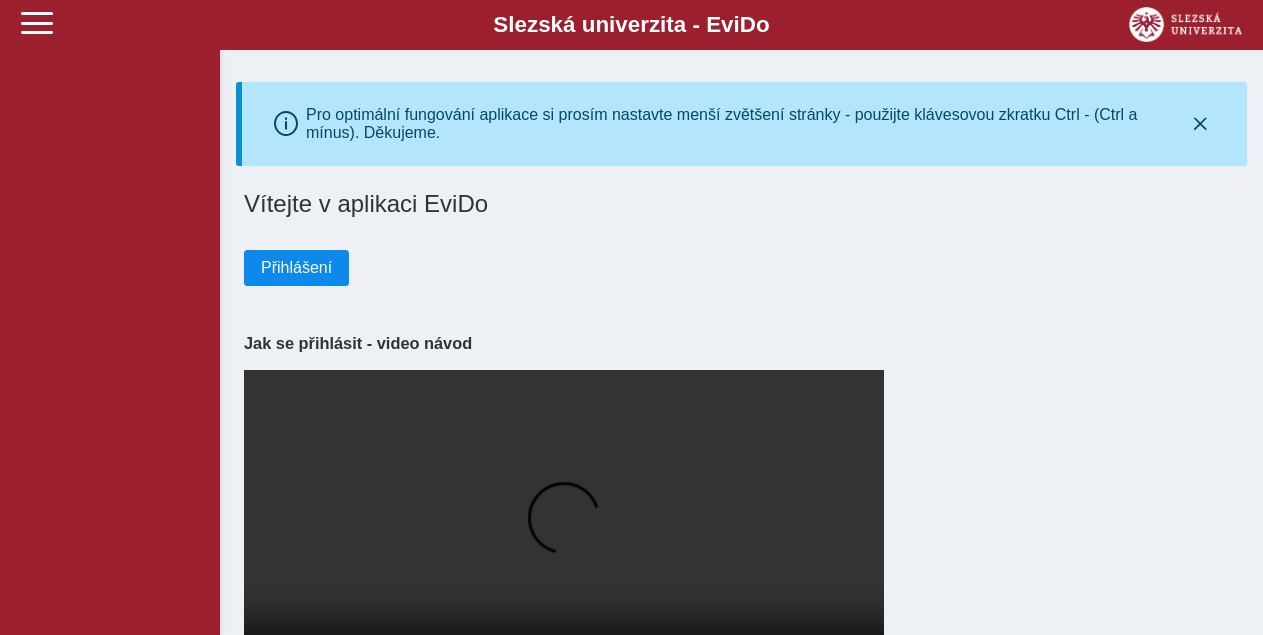 scroll, scrollTop: 0, scrollLeft: 0, axis: both 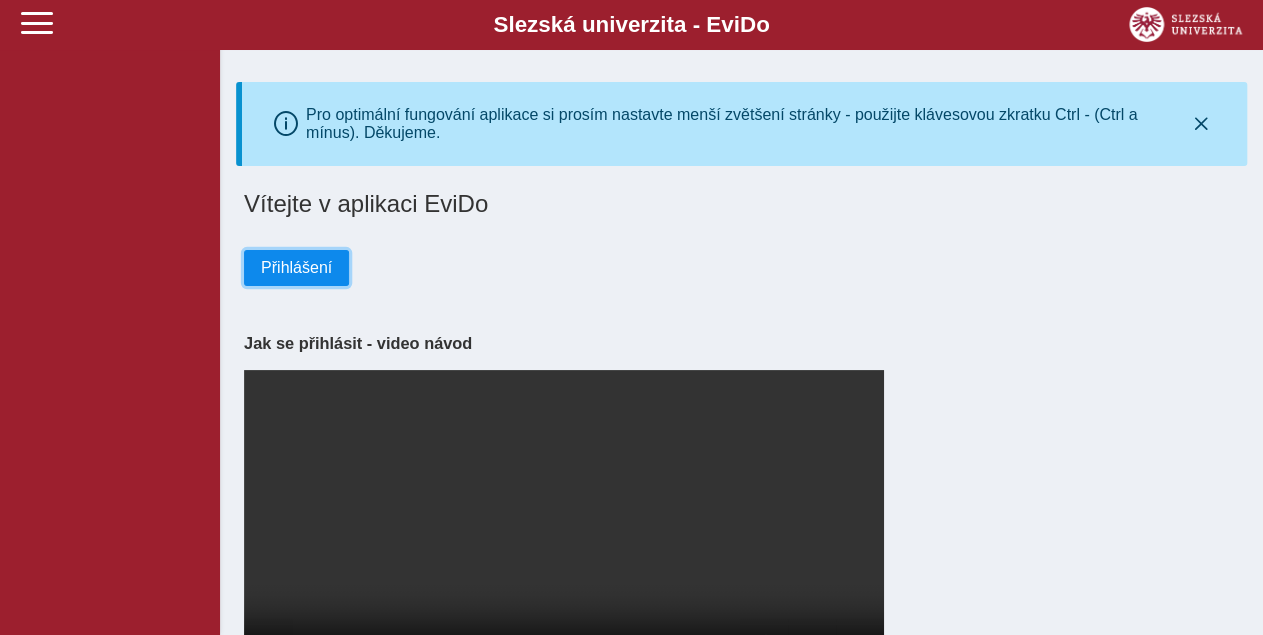 click on "Přihlášení" at bounding box center [296, 268] 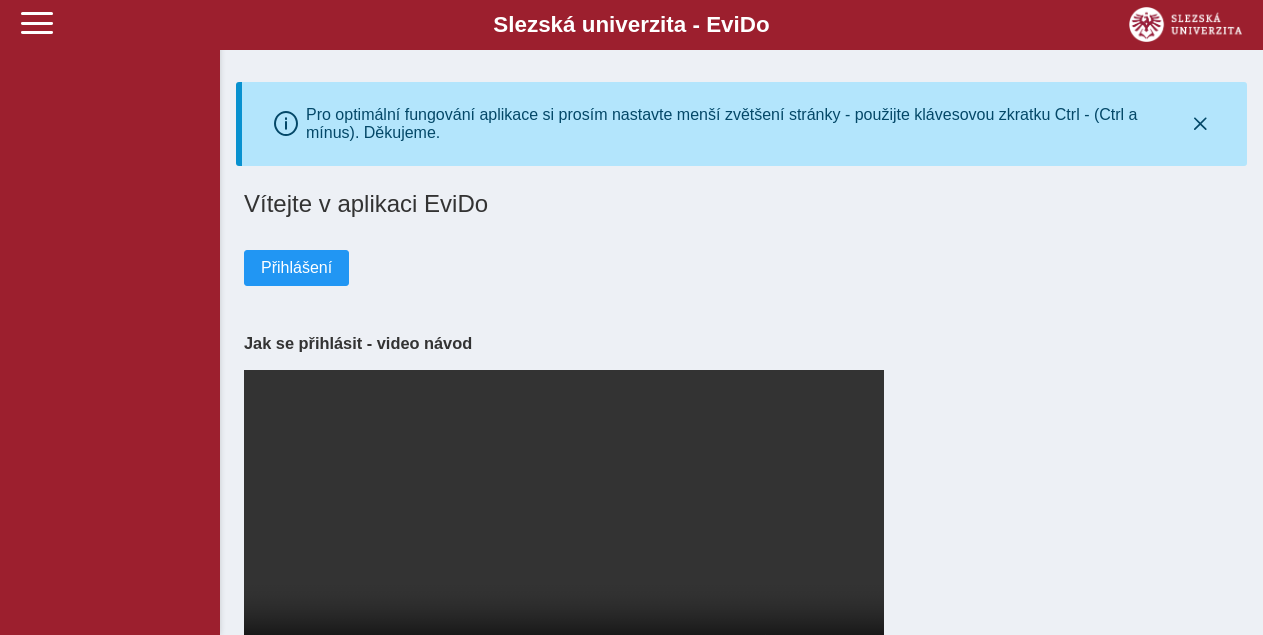 scroll, scrollTop: 0, scrollLeft: 0, axis: both 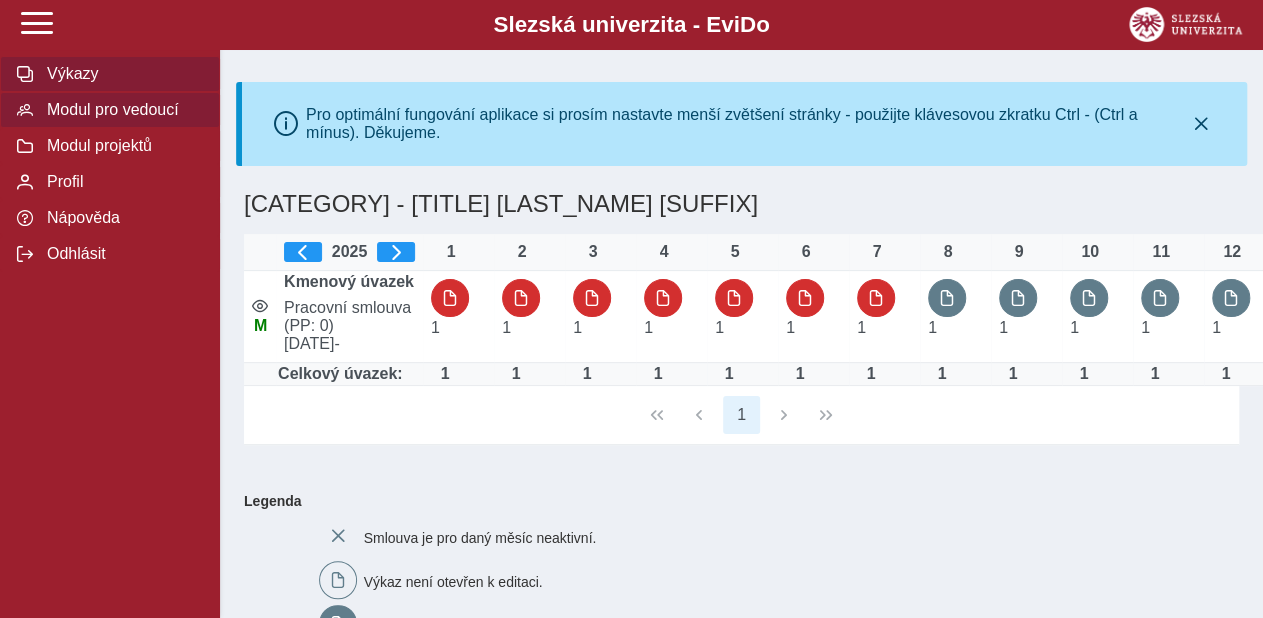 click on "Modul pro vedoucí" at bounding box center [122, 110] 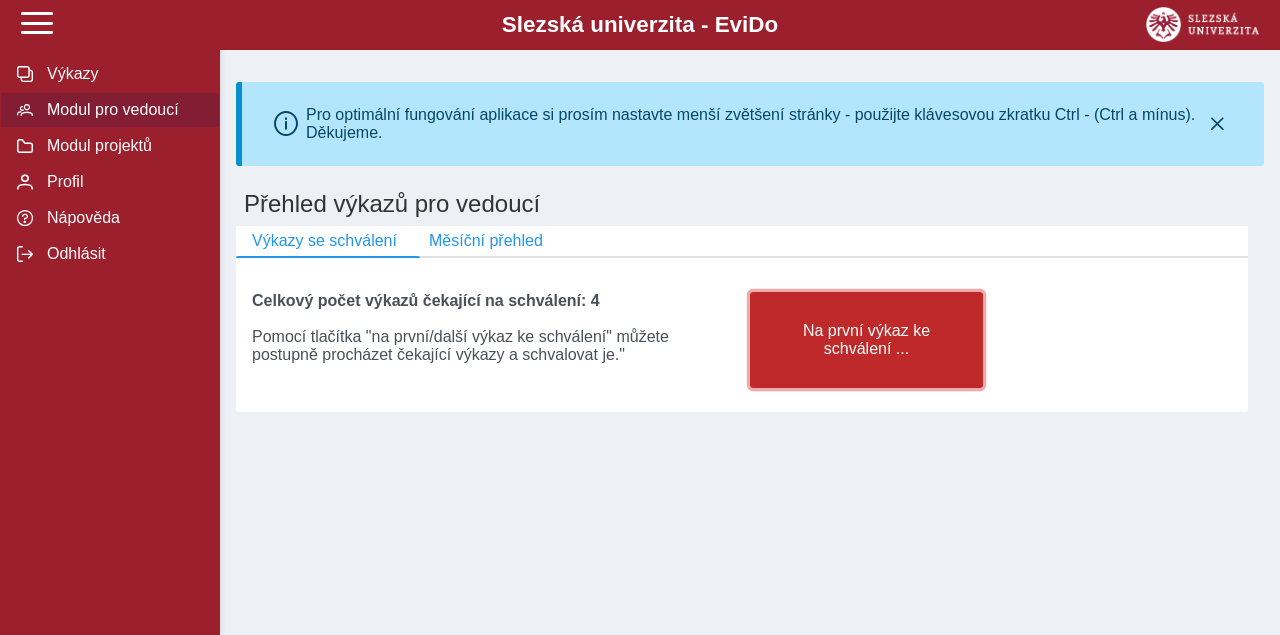 click on "Na první výkaz ke schválení ..." at bounding box center [866, 340] 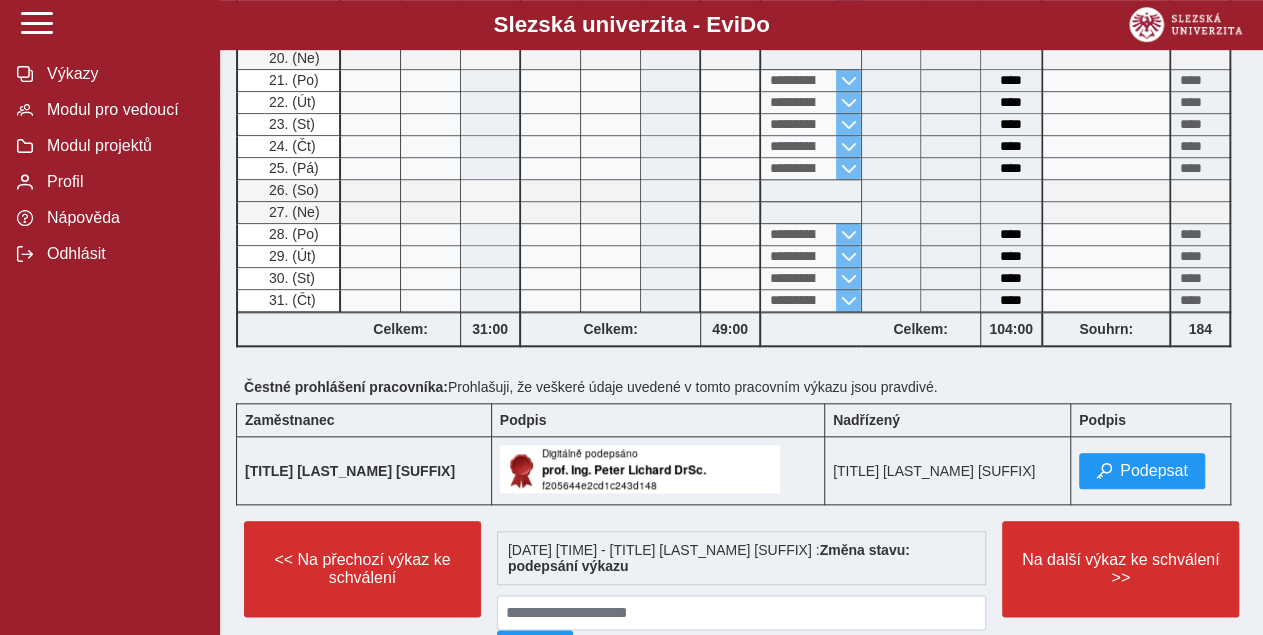 scroll, scrollTop: 845, scrollLeft: 0, axis: vertical 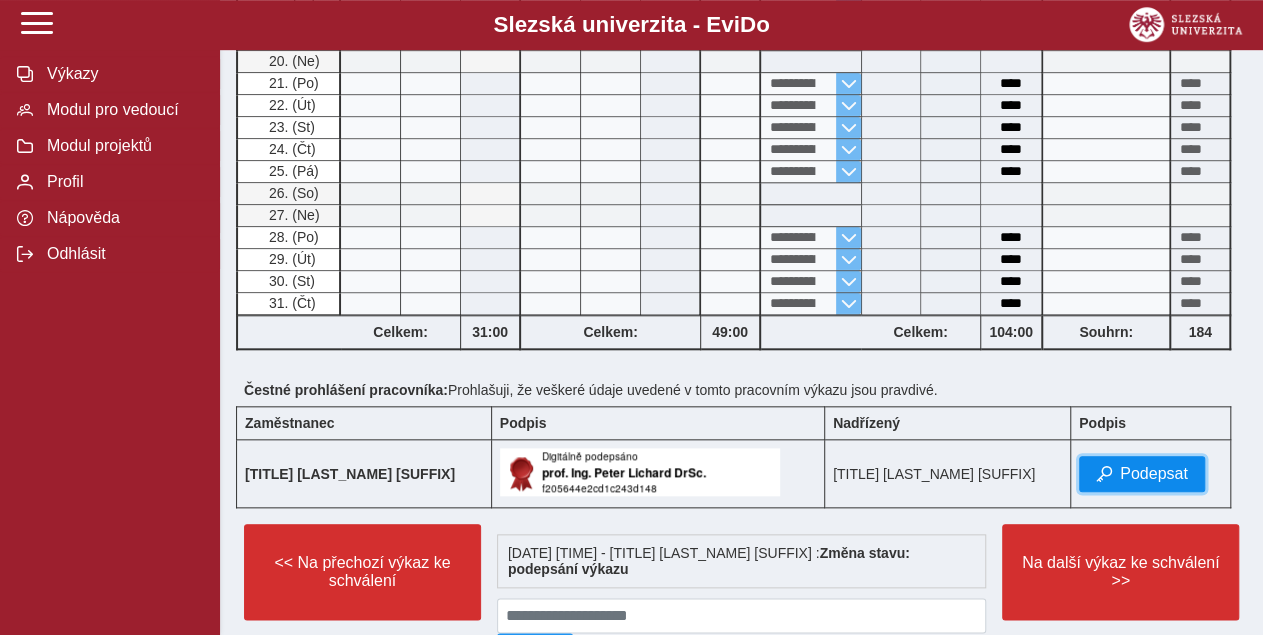 click on "Podepsat" at bounding box center [1154, 474] 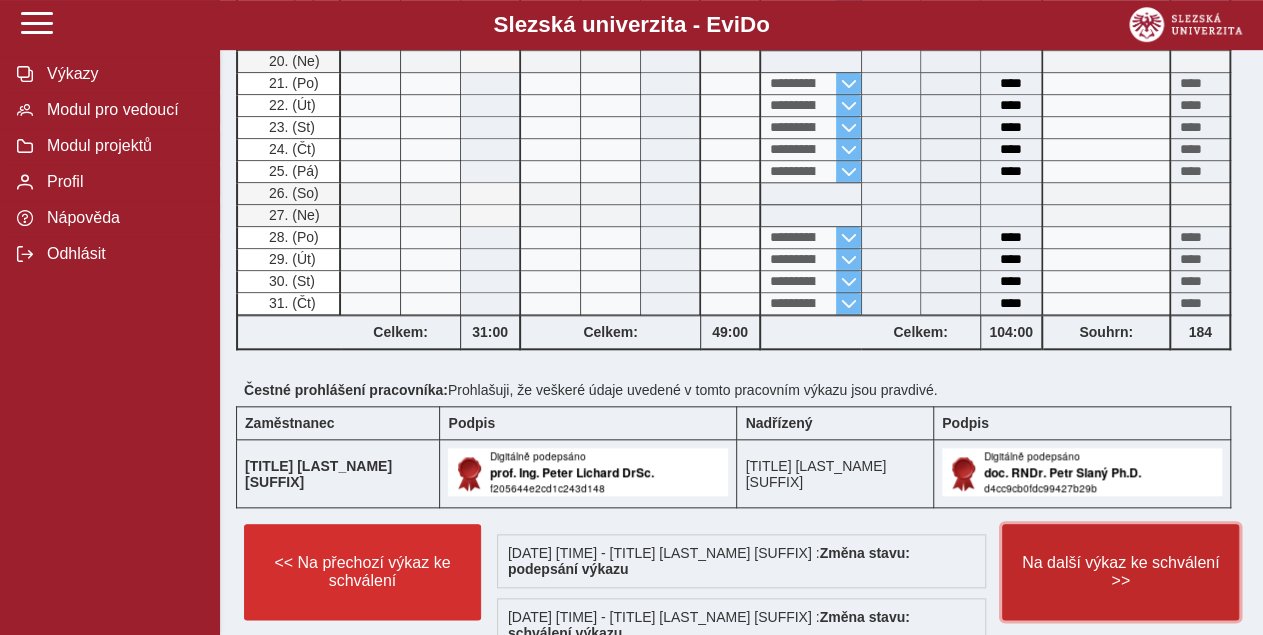 click on "Na další výkaz ke schválení  >>" at bounding box center [1120, 572] 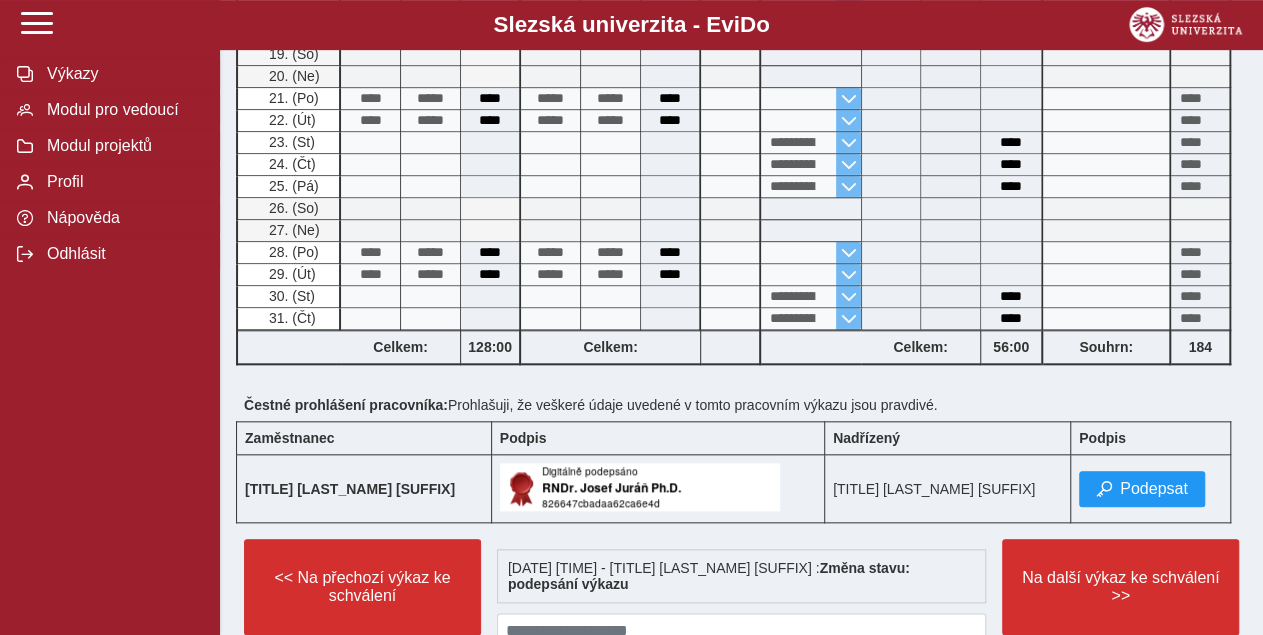scroll, scrollTop: 832, scrollLeft: 0, axis: vertical 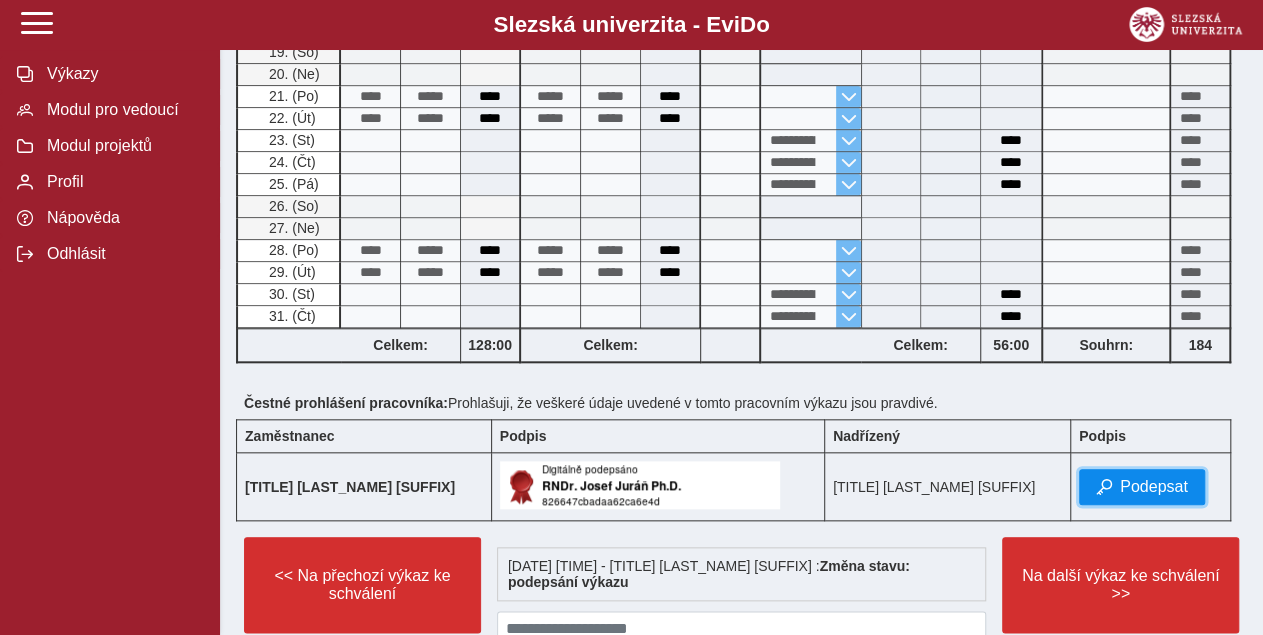 click on "Podepsat" at bounding box center (1154, 487) 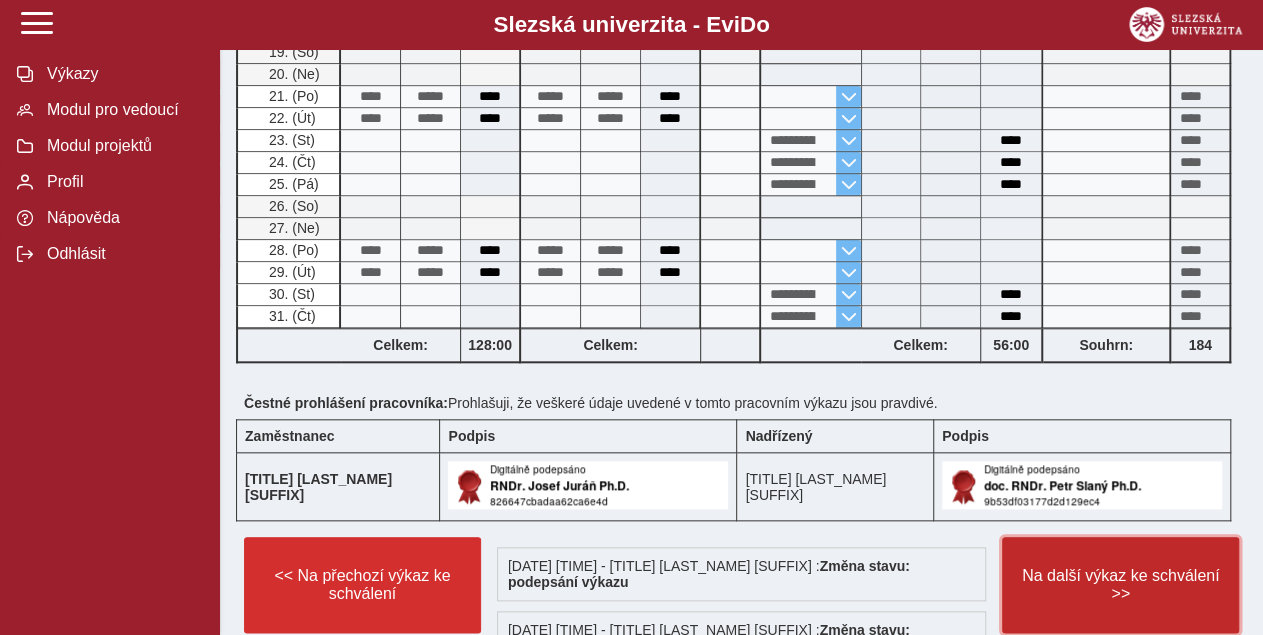 click on "Na další výkaz ke schválení  >>" at bounding box center (1120, 585) 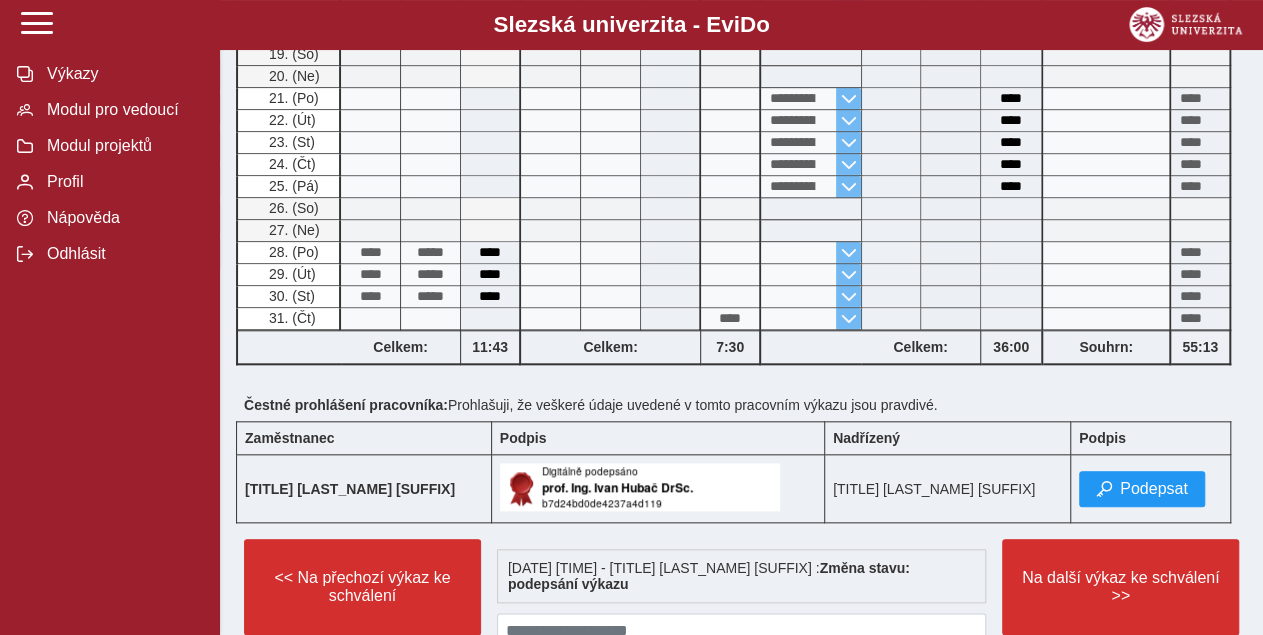 scroll, scrollTop: 832, scrollLeft: 0, axis: vertical 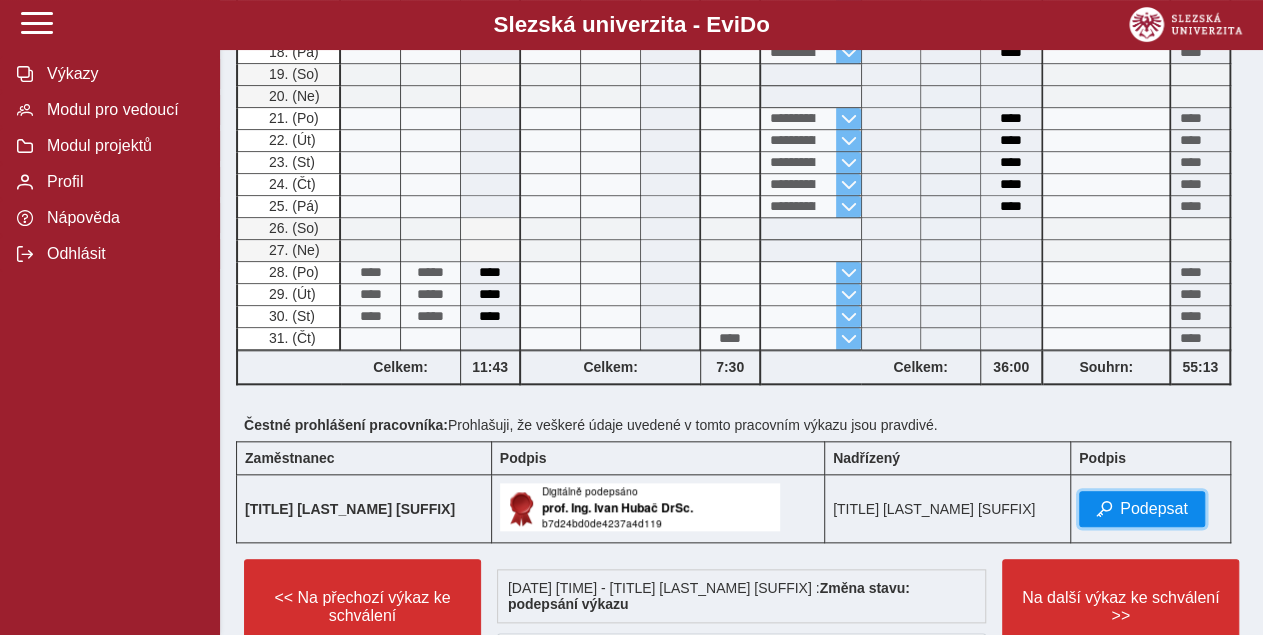 click on "Podepsat" at bounding box center [1154, 509] 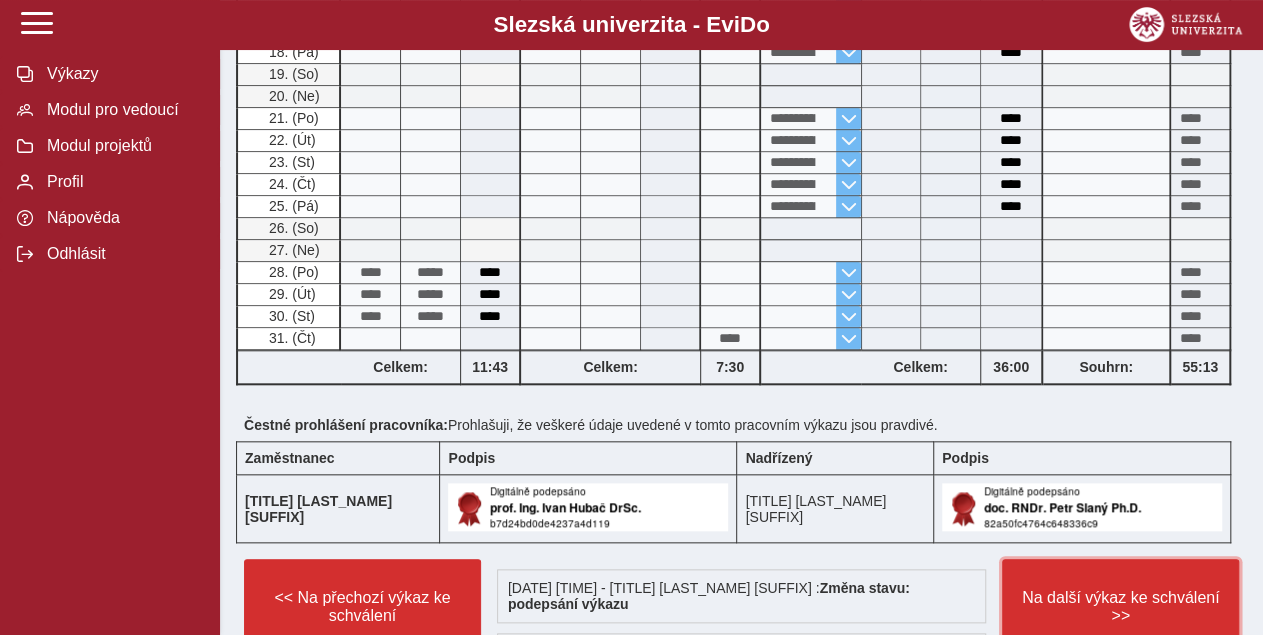 click on "Na další výkaz ke schválení  >>" at bounding box center (1120, 607) 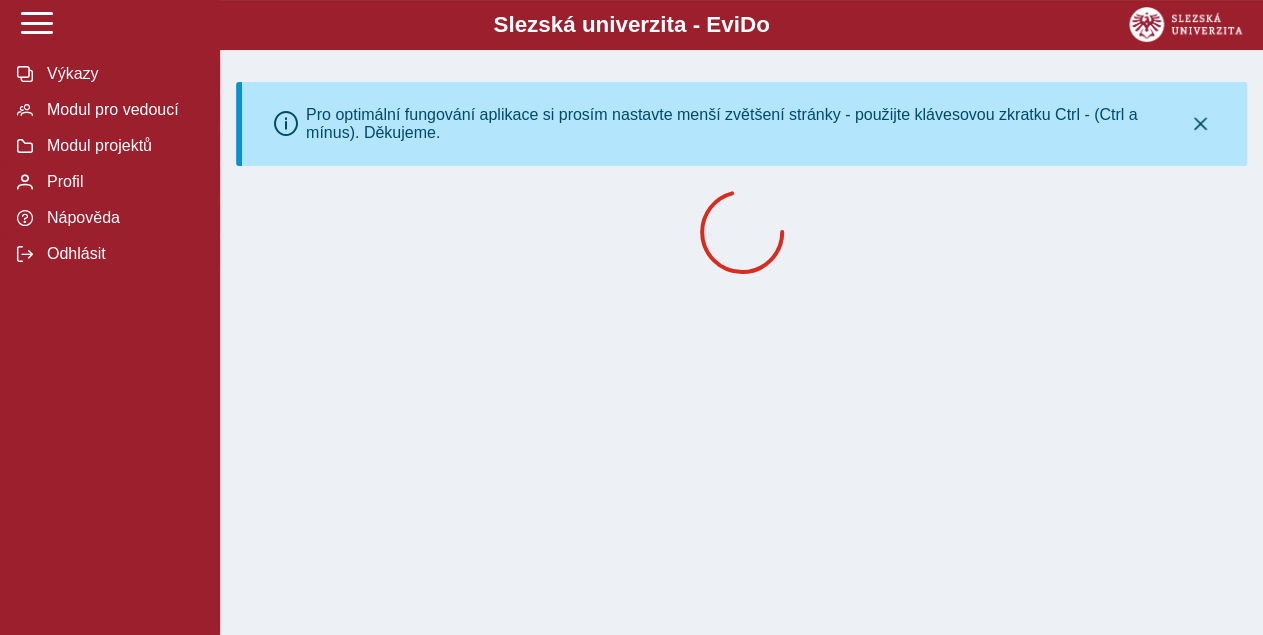 scroll, scrollTop: 0, scrollLeft: 0, axis: both 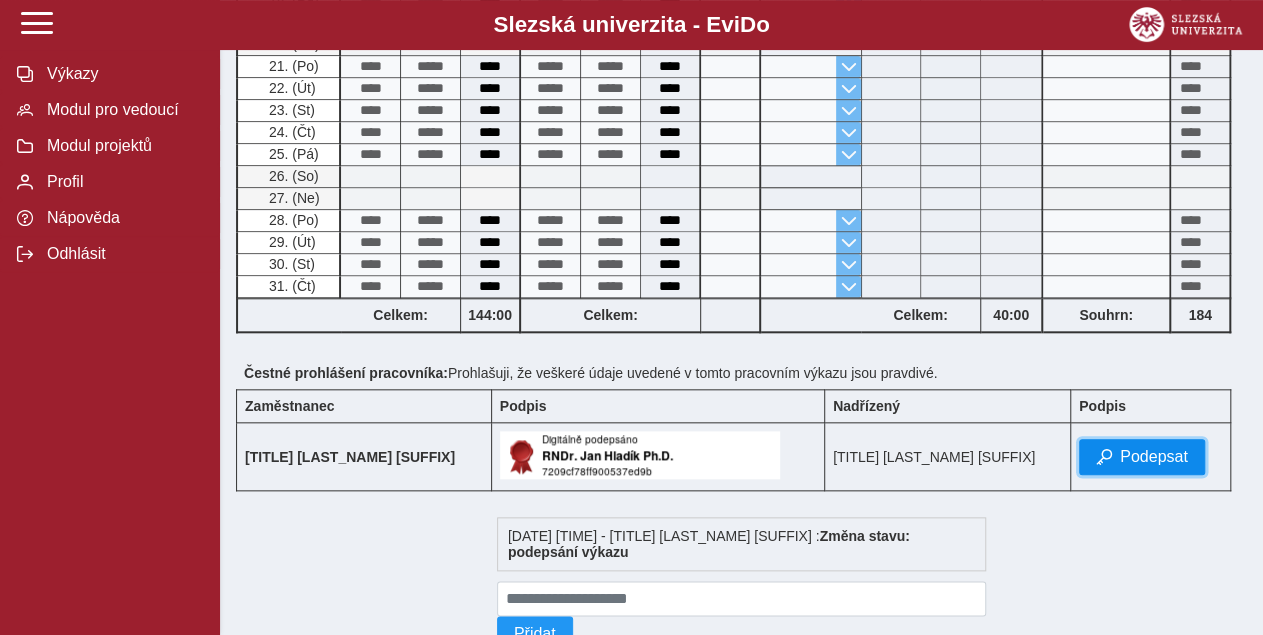click on "Podepsat" at bounding box center (1154, 457) 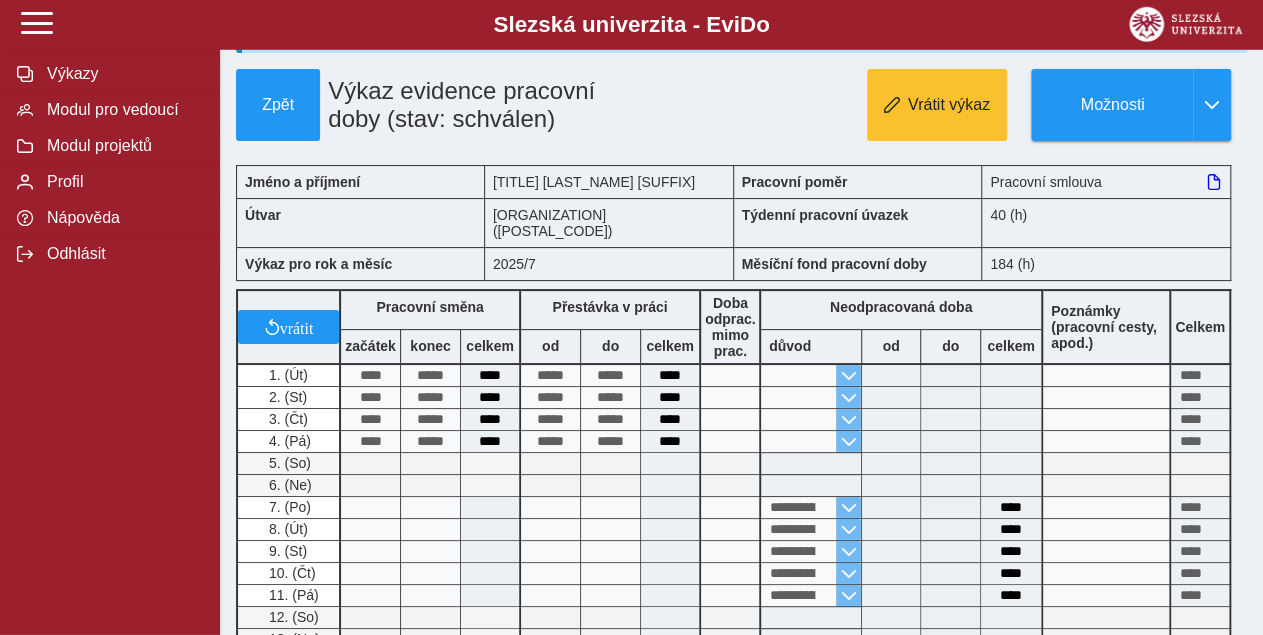 scroll, scrollTop: 110, scrollLeft: 0, axis: vertical 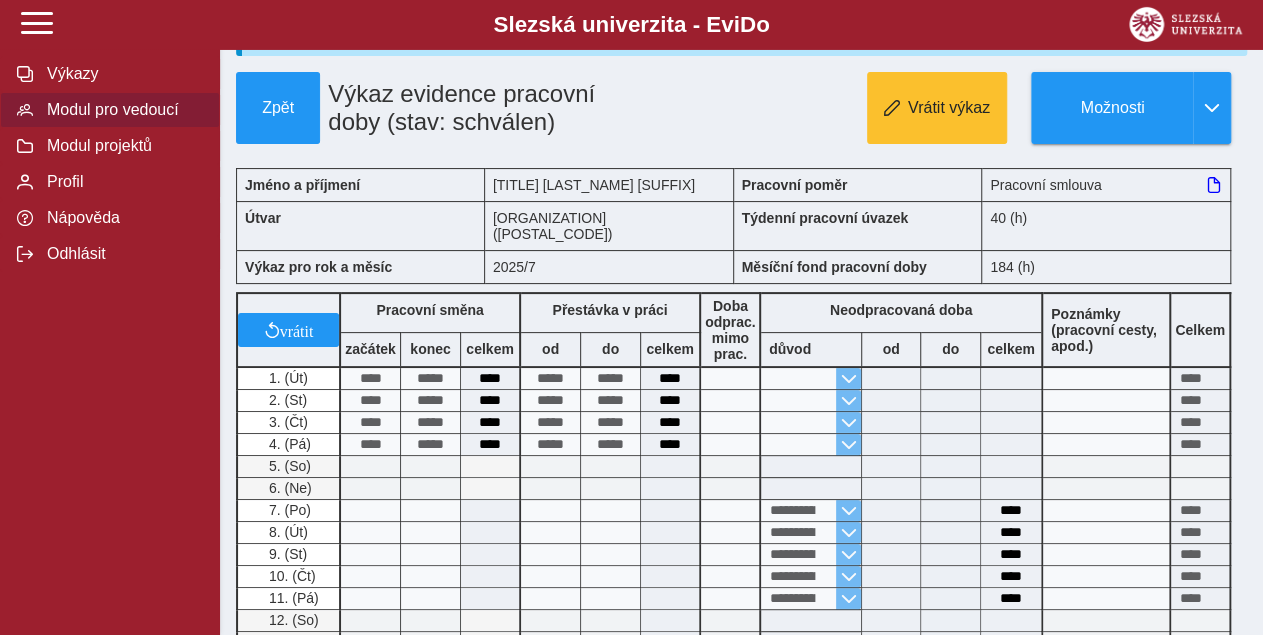 click on "Modul pro vedoucí" at bounding box center (122, 110) 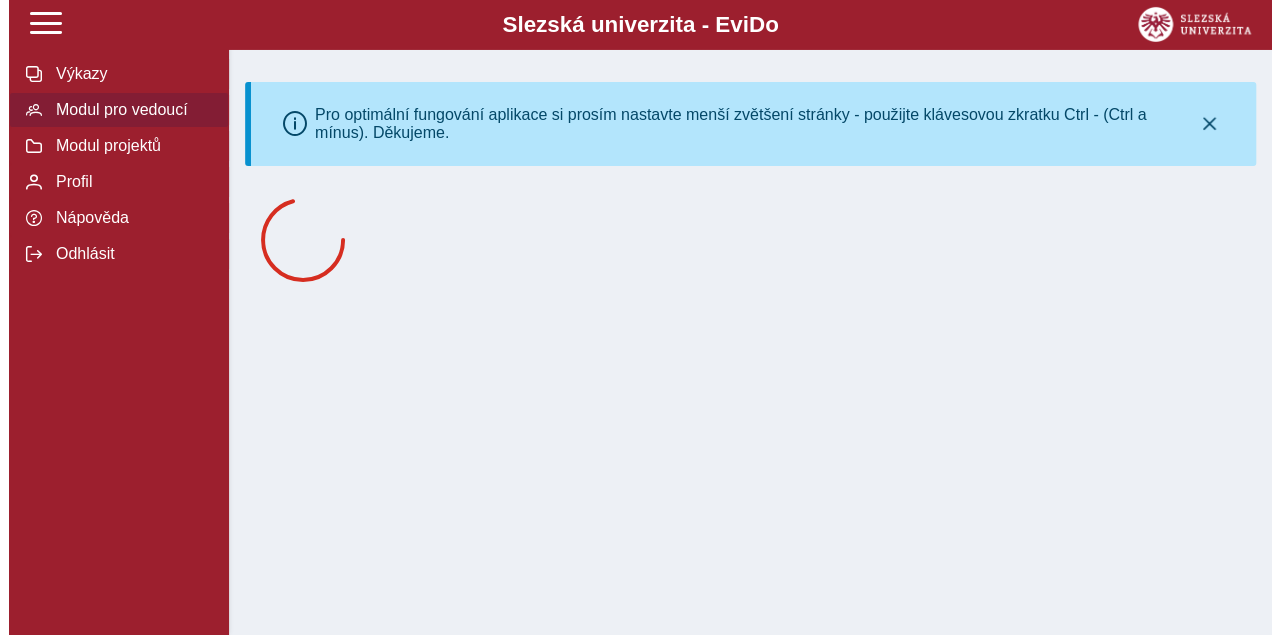 scroll, scrollTop: 0, scrollLeft: 0, axis: both 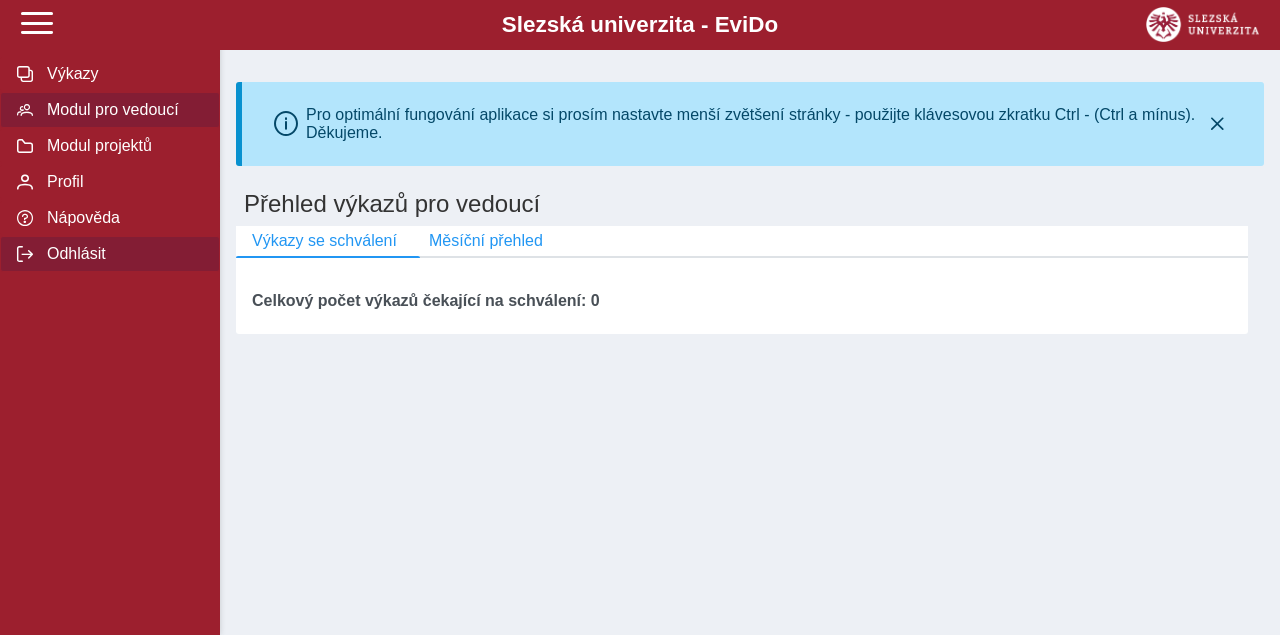 click on "Odhlásit" at bounding box center (122, 254) 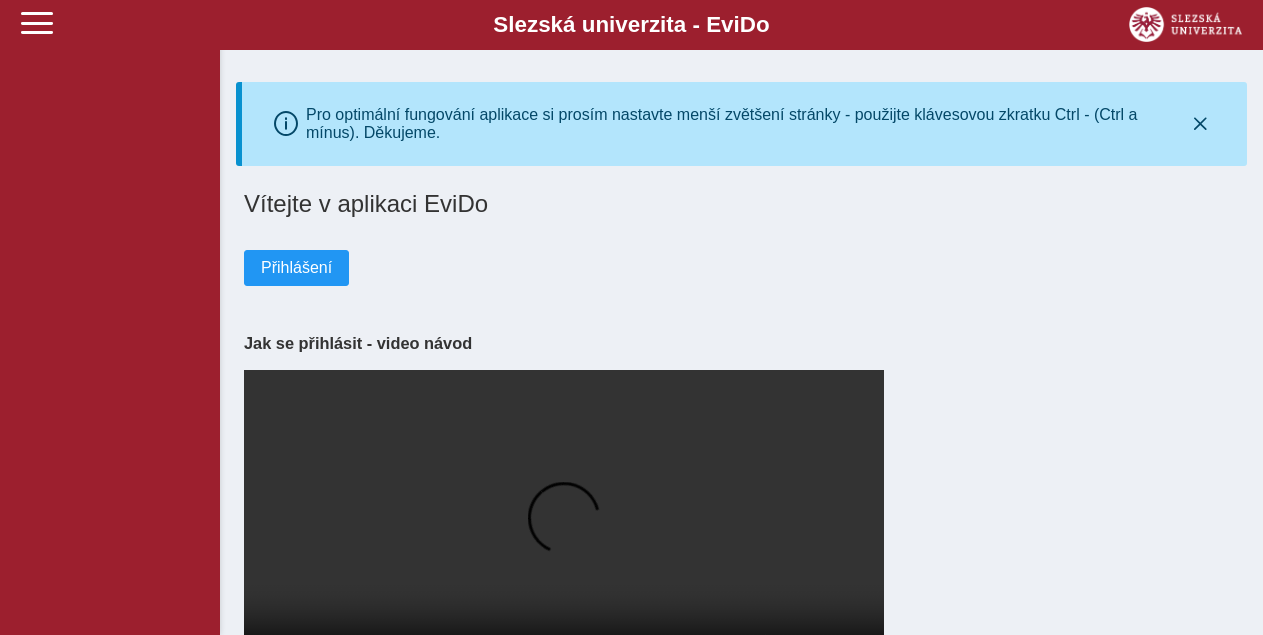 scroll, scrollTop: 0, scrollLeft: 0, axis: both 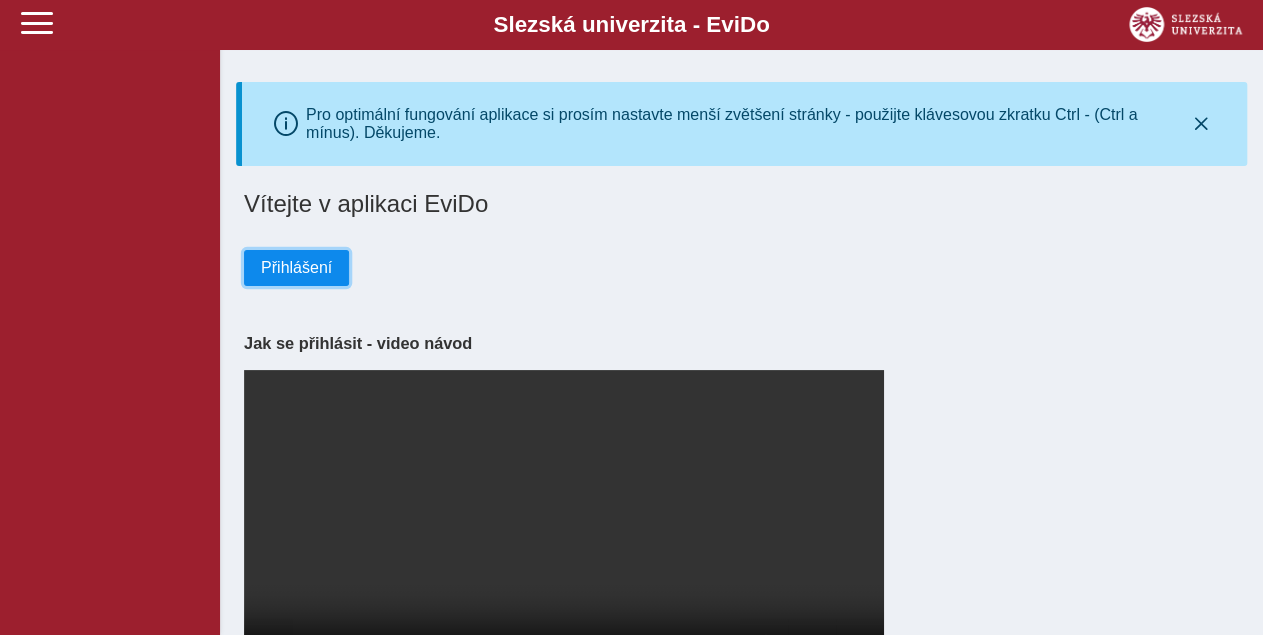 click on "Přihlášení" at bounding box center [296, 268] 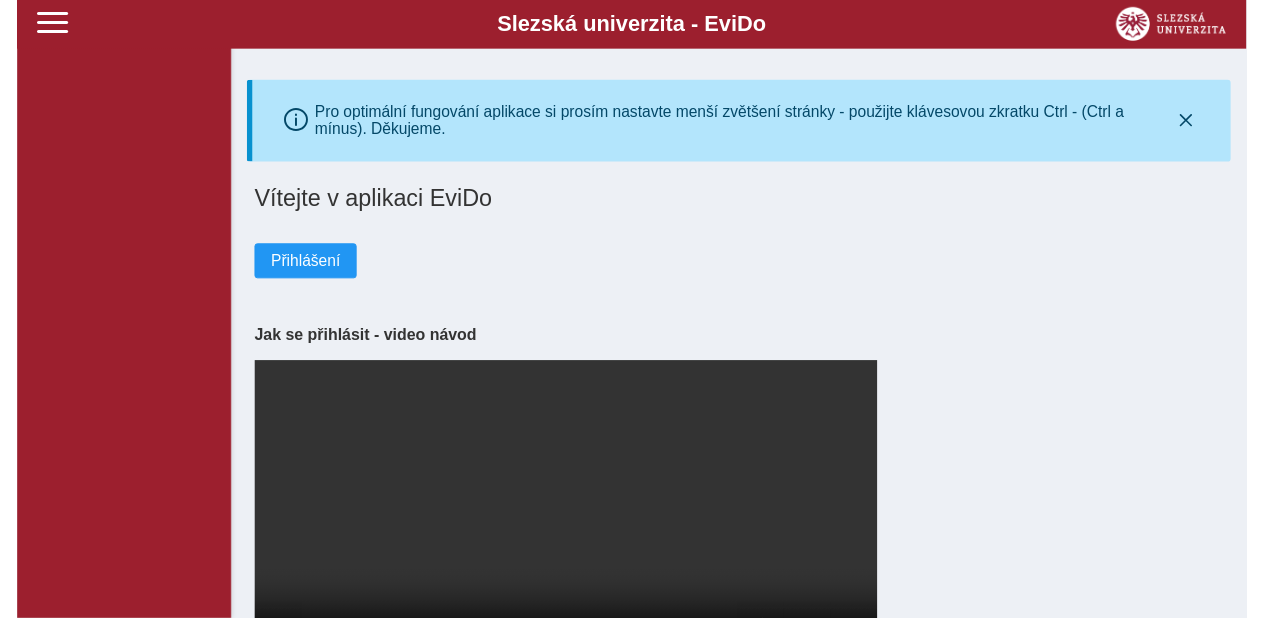 scroll, scrollTop: 0, scrollLeft: 0, axis: both 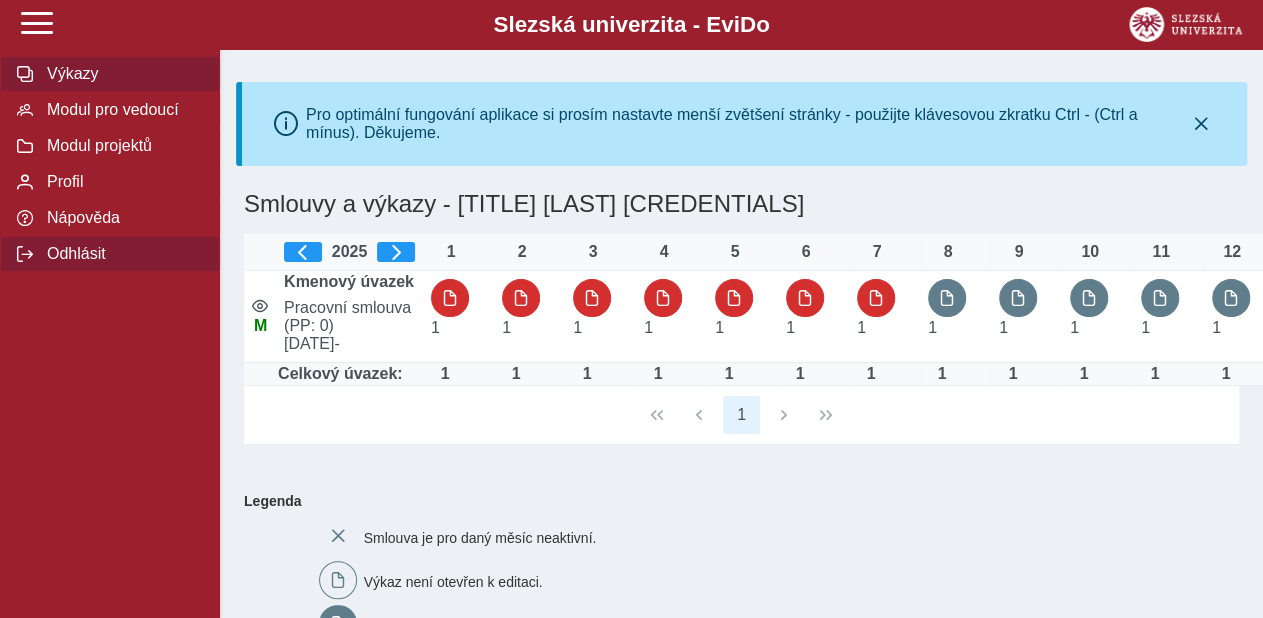 drag, startPoint x: 73, startPoint y: 319, endPoint x: 85, endPoint y: 319, distance: 12 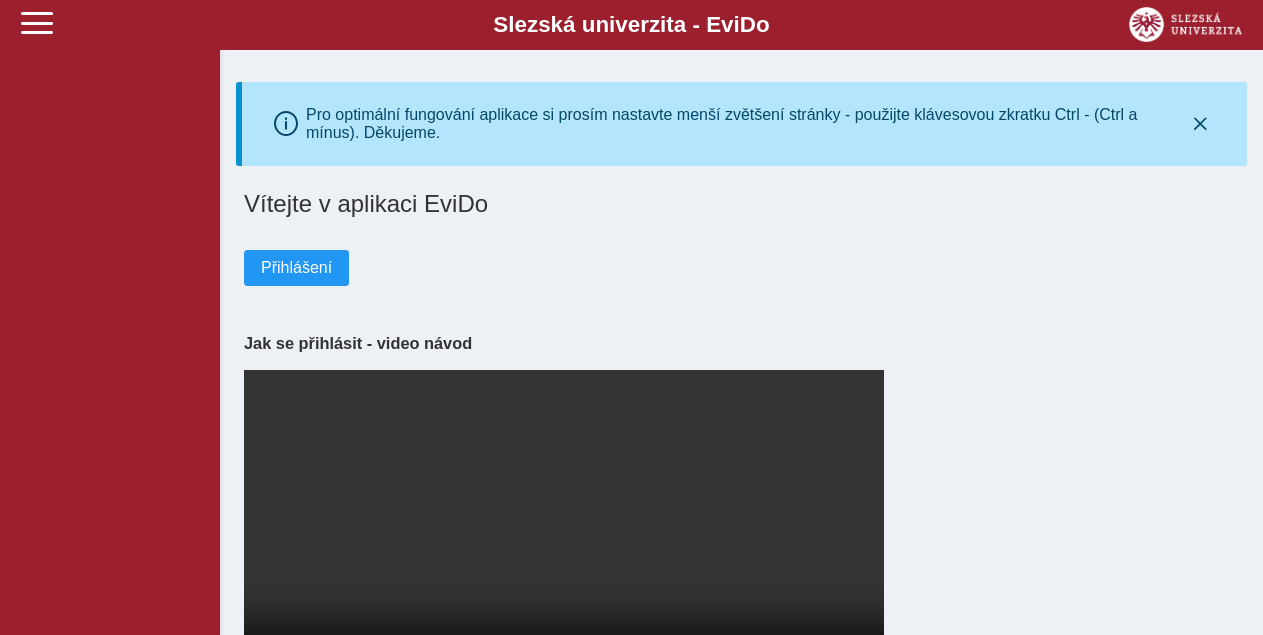scroll, scrollTop: 0, scrollLeft: 0, axis: both 